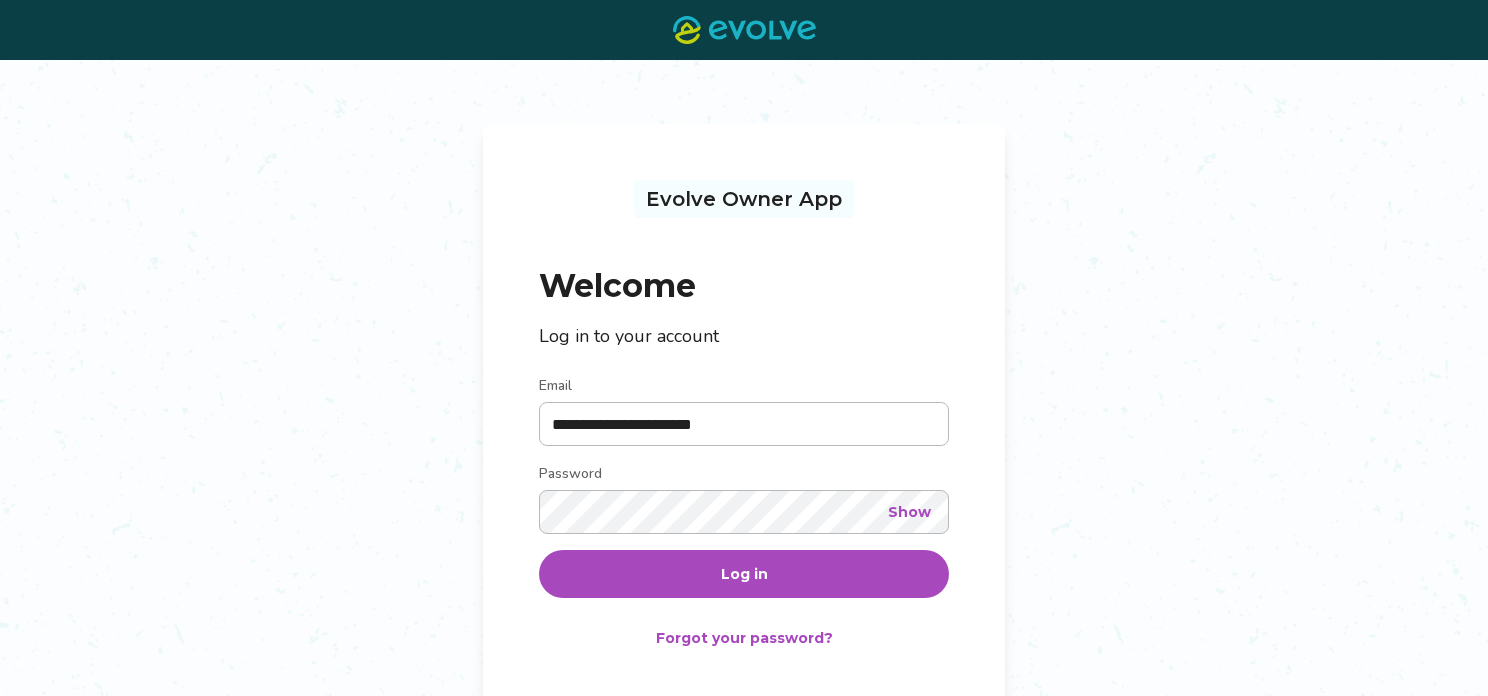 scroll, scrollTop: 0, scrollLeft: 0, axis: both 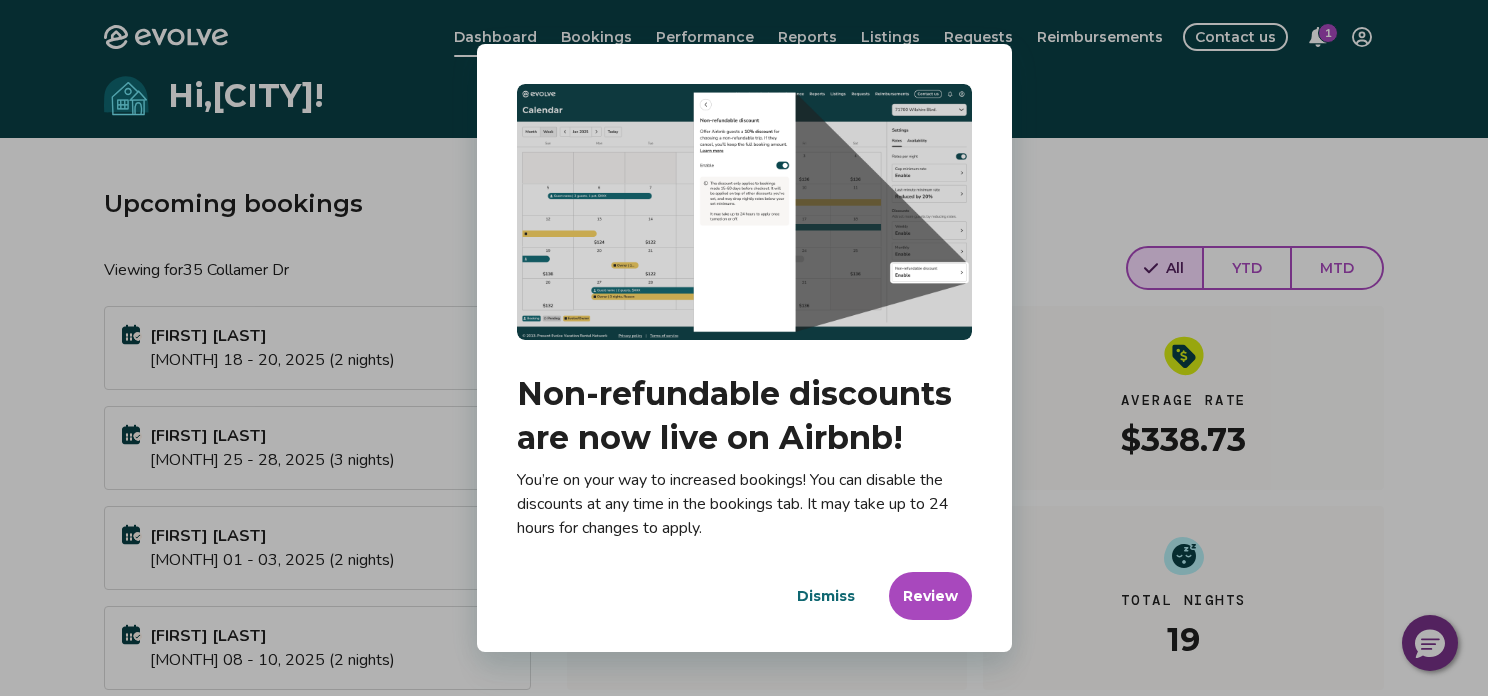 click on "Dismiss" at bounding box center [826, 596] 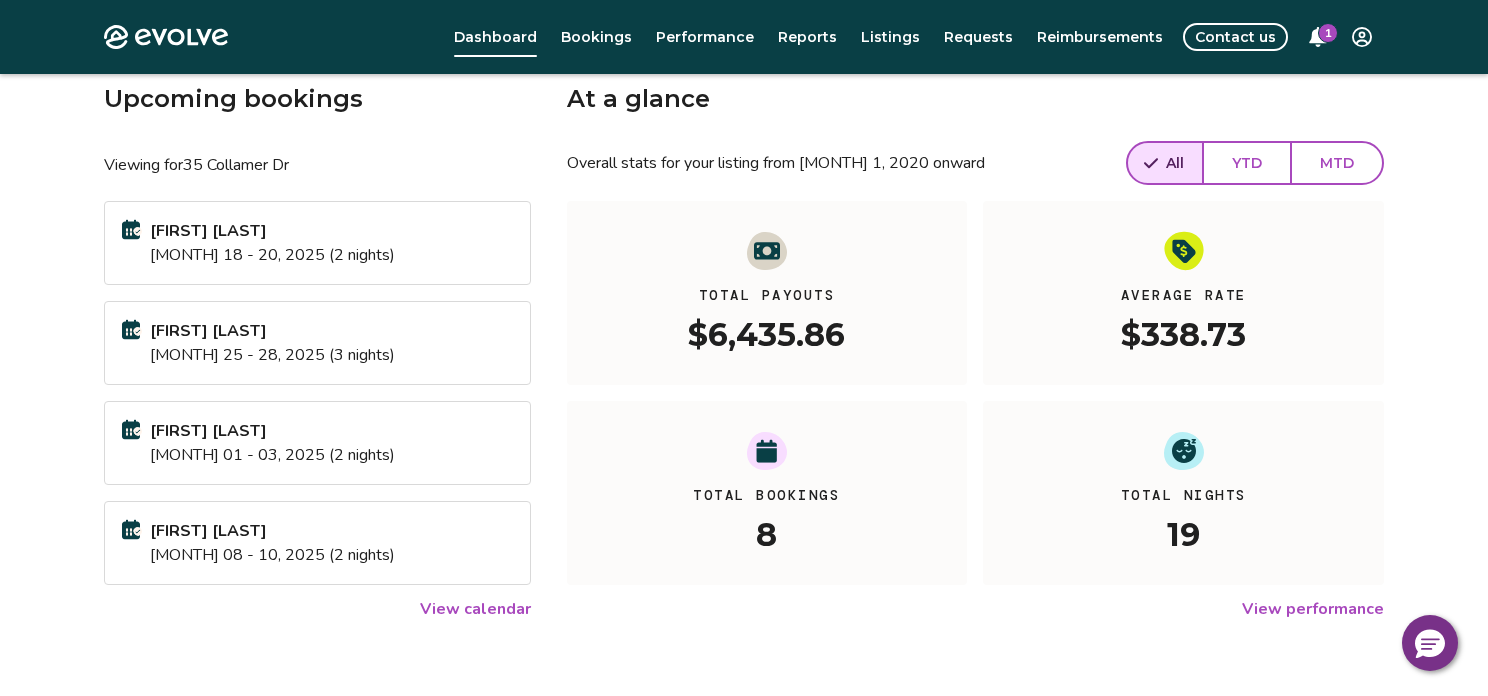 scroll, scrollTop: 211, scrollLeft: 0, axis: vertical 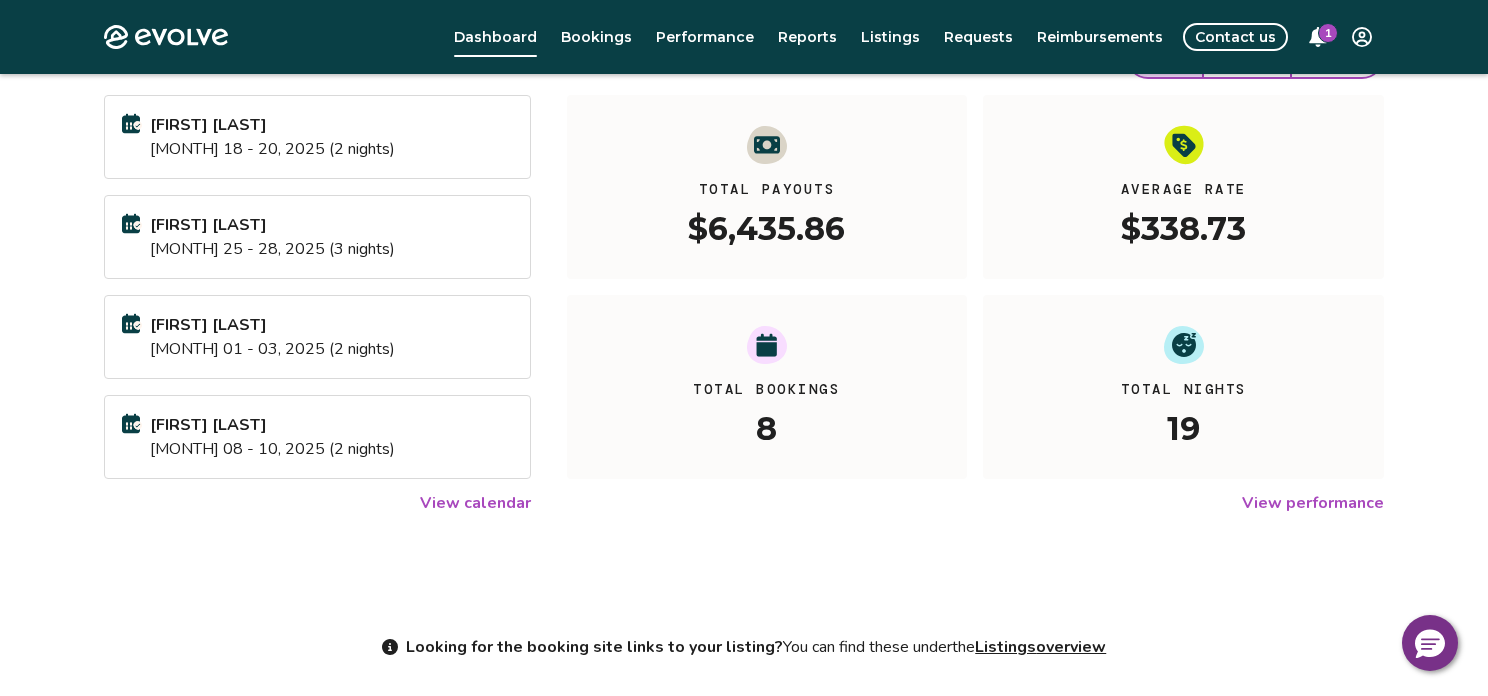 click on "View calendar" at bounding box center (475, 503) 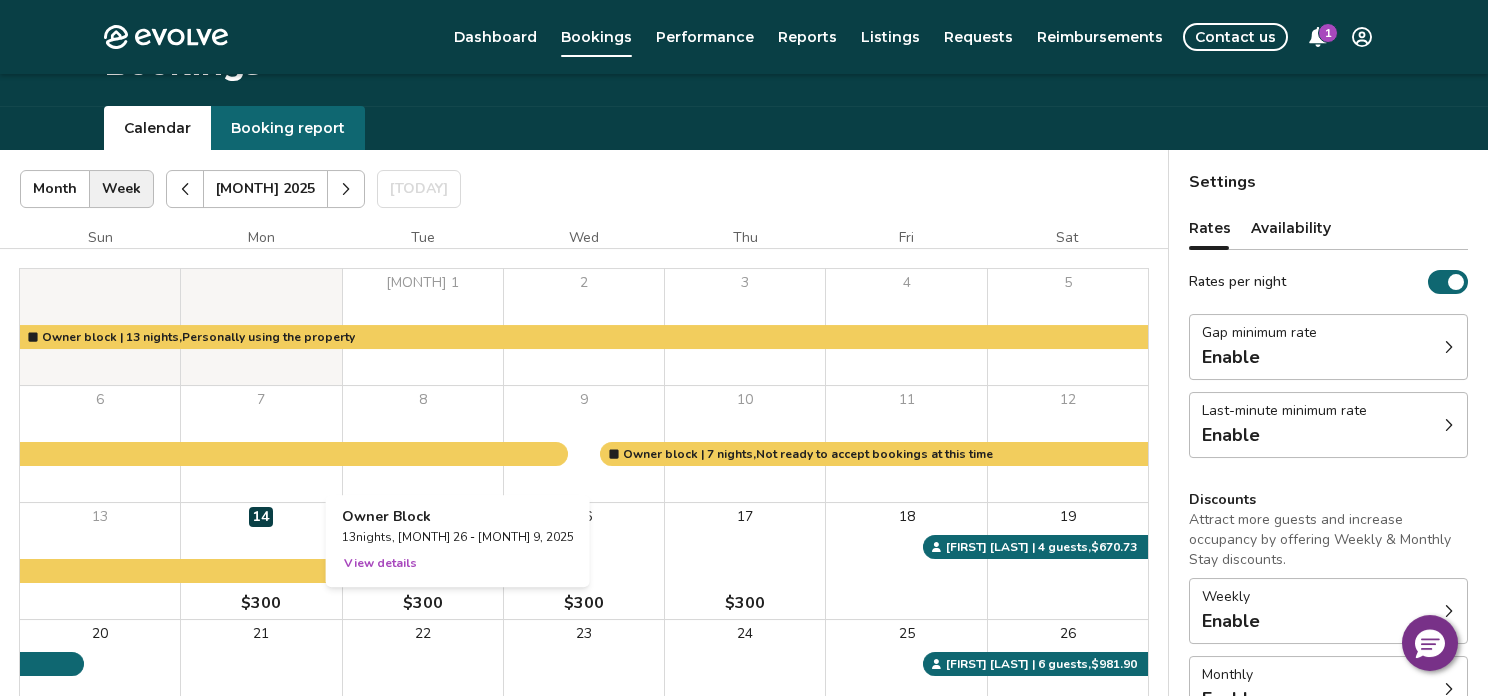 scroll, scrollTop: 0, scrollLeft: 0, axis: both 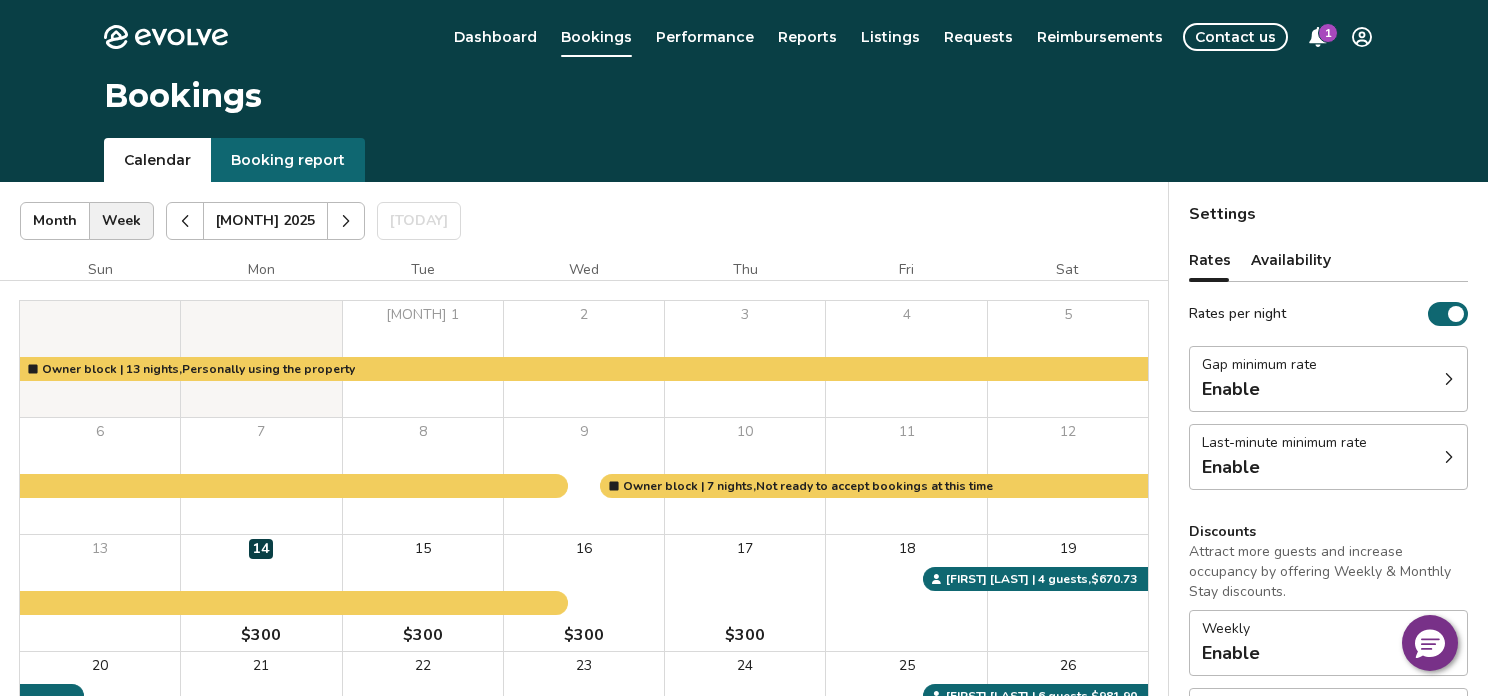 click at bounding box center (346, 221) 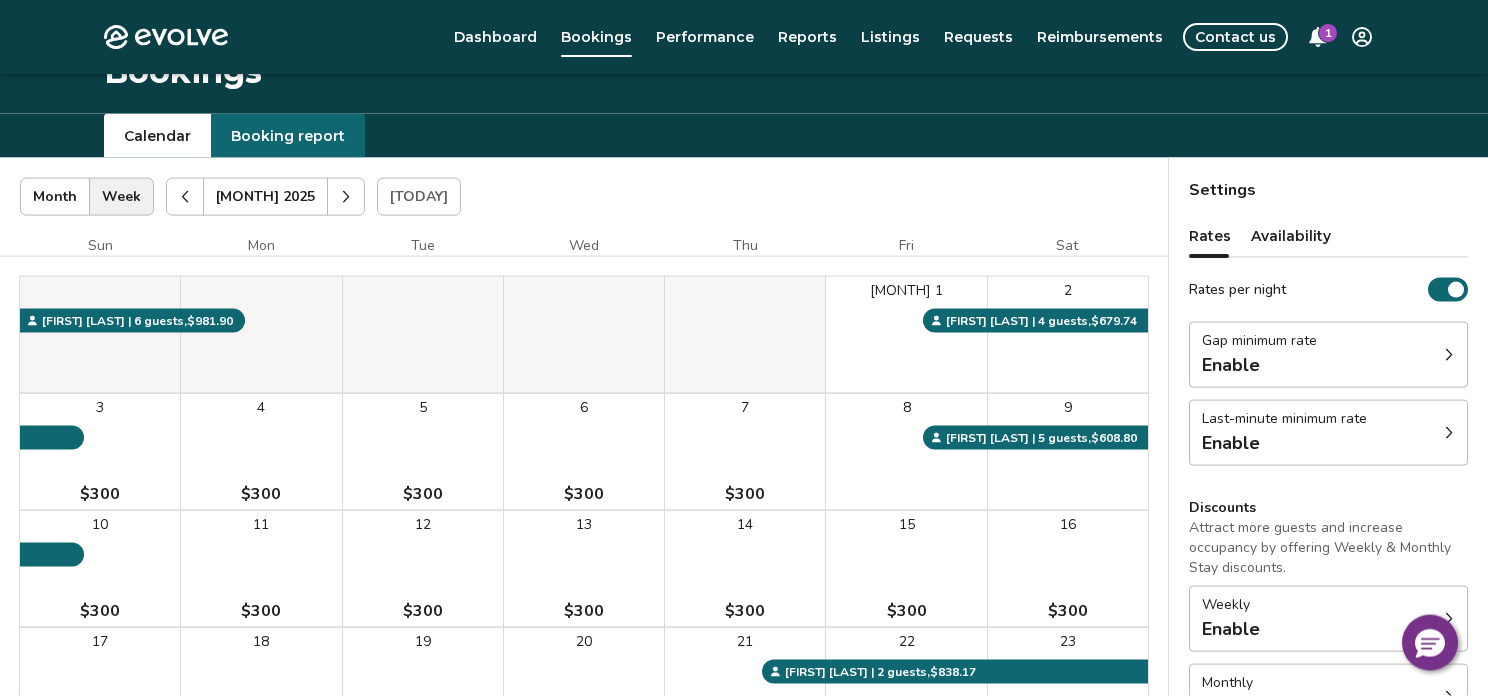 scroll, scrollTop: 0, scrollLeft: 0, axis: both 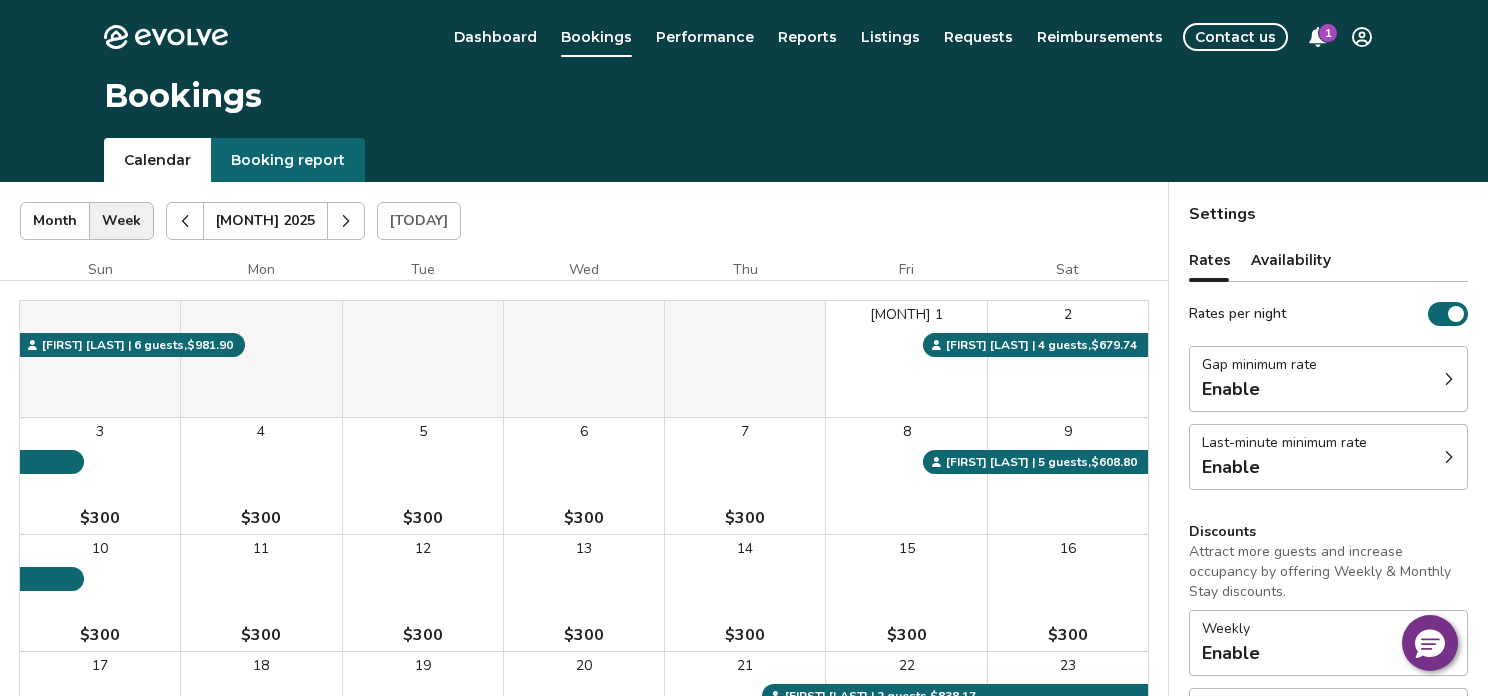 click on "Availability" at bounding box center (1291, 260) 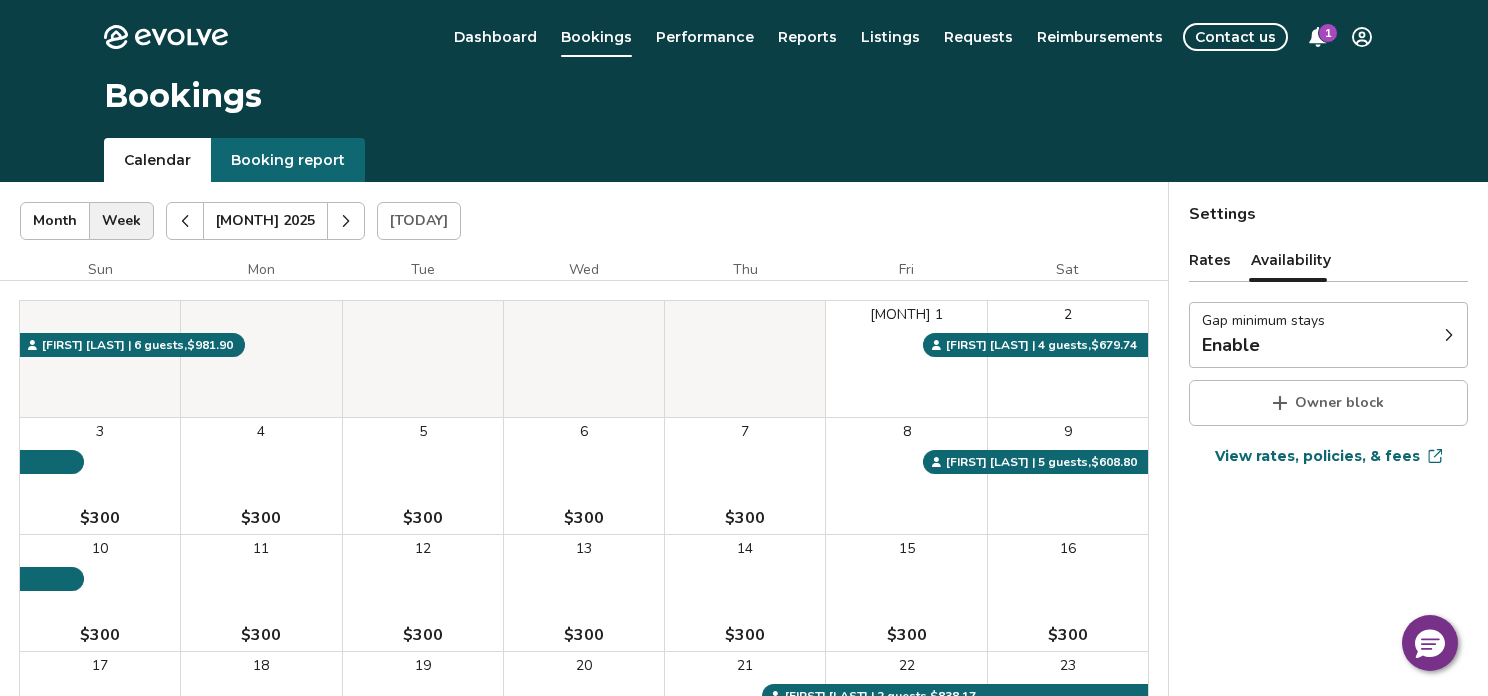 click 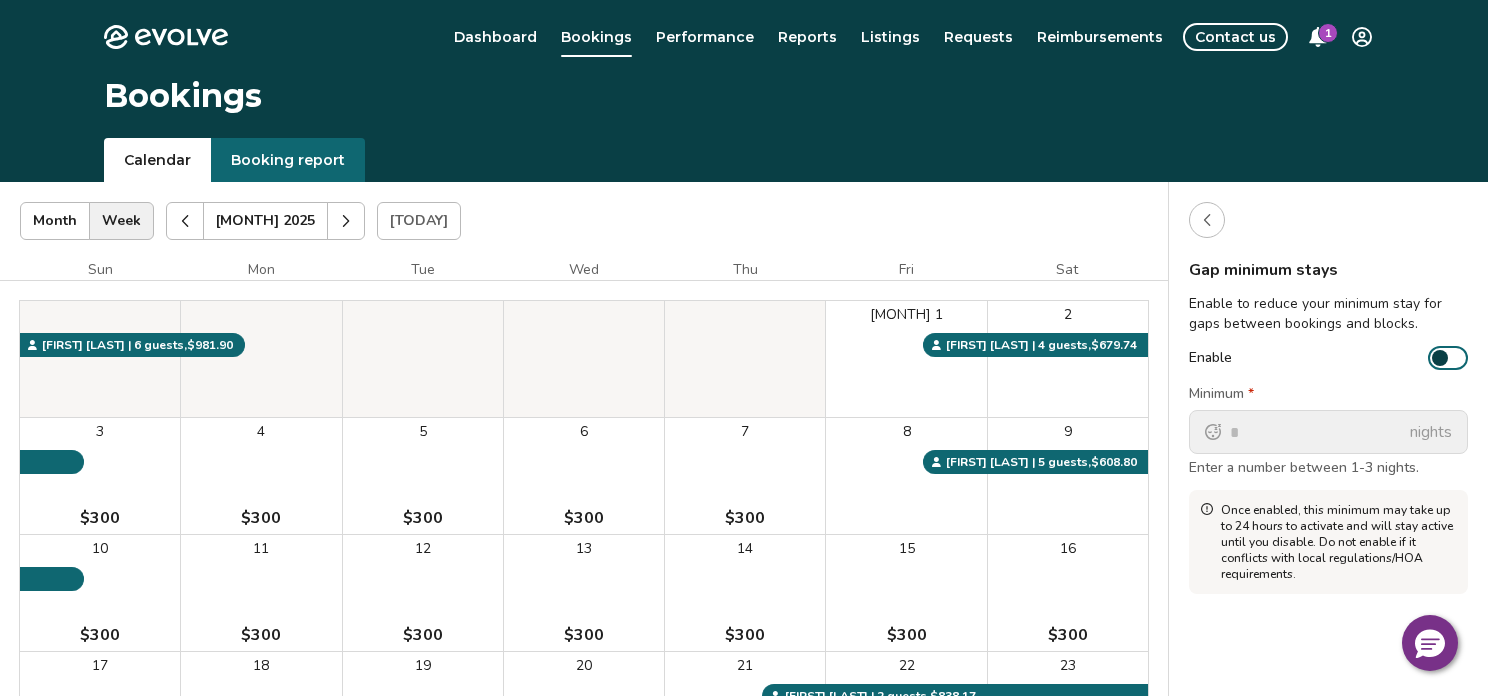 click 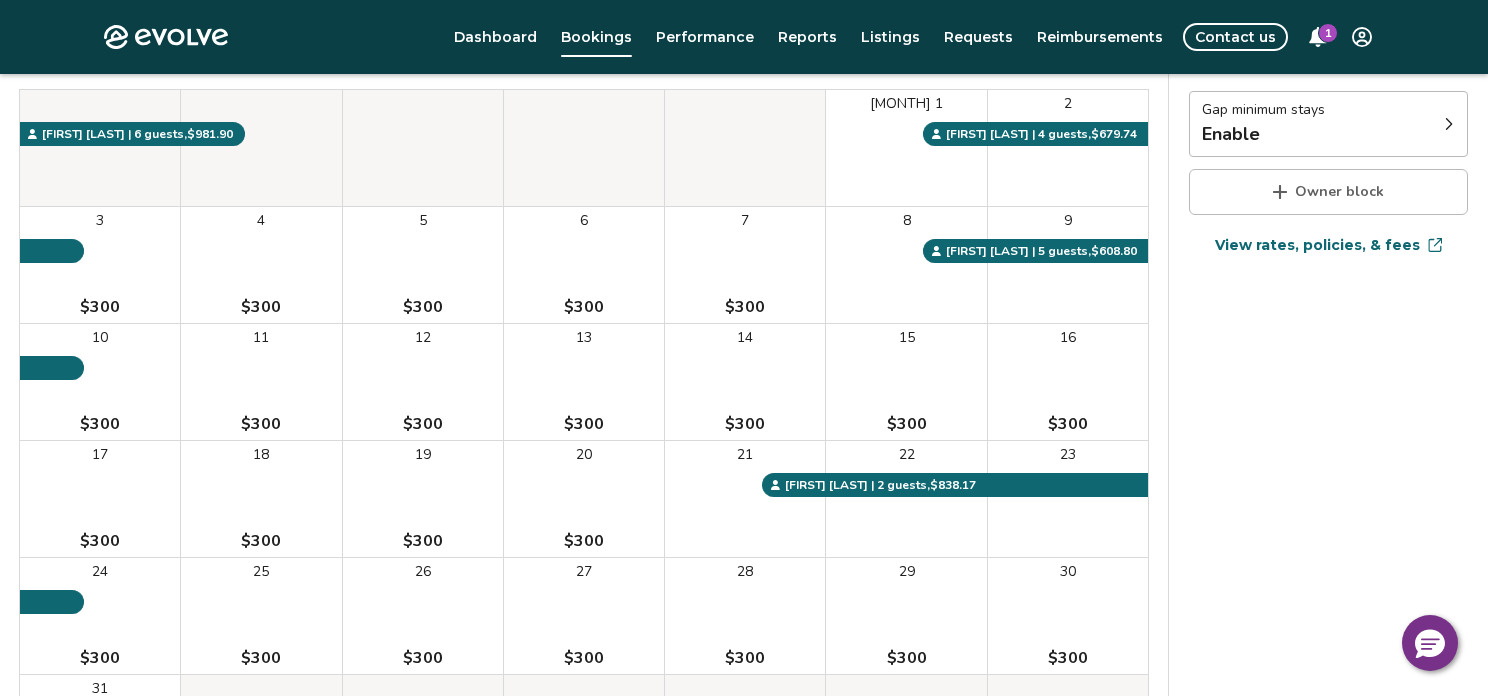 scroll, scrollTop: 0, scrollLeft: 0, axis: both 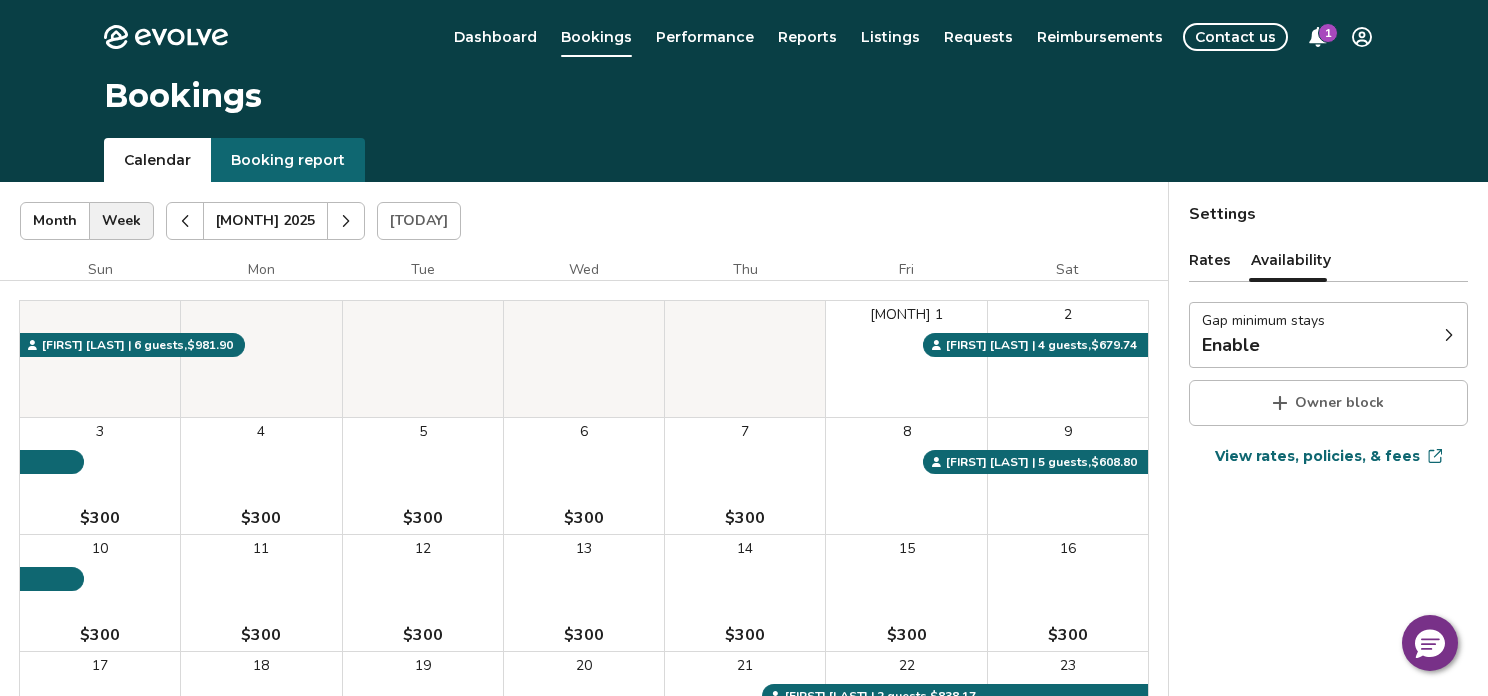 click on "Rates" at bounding box center [1210, 260] 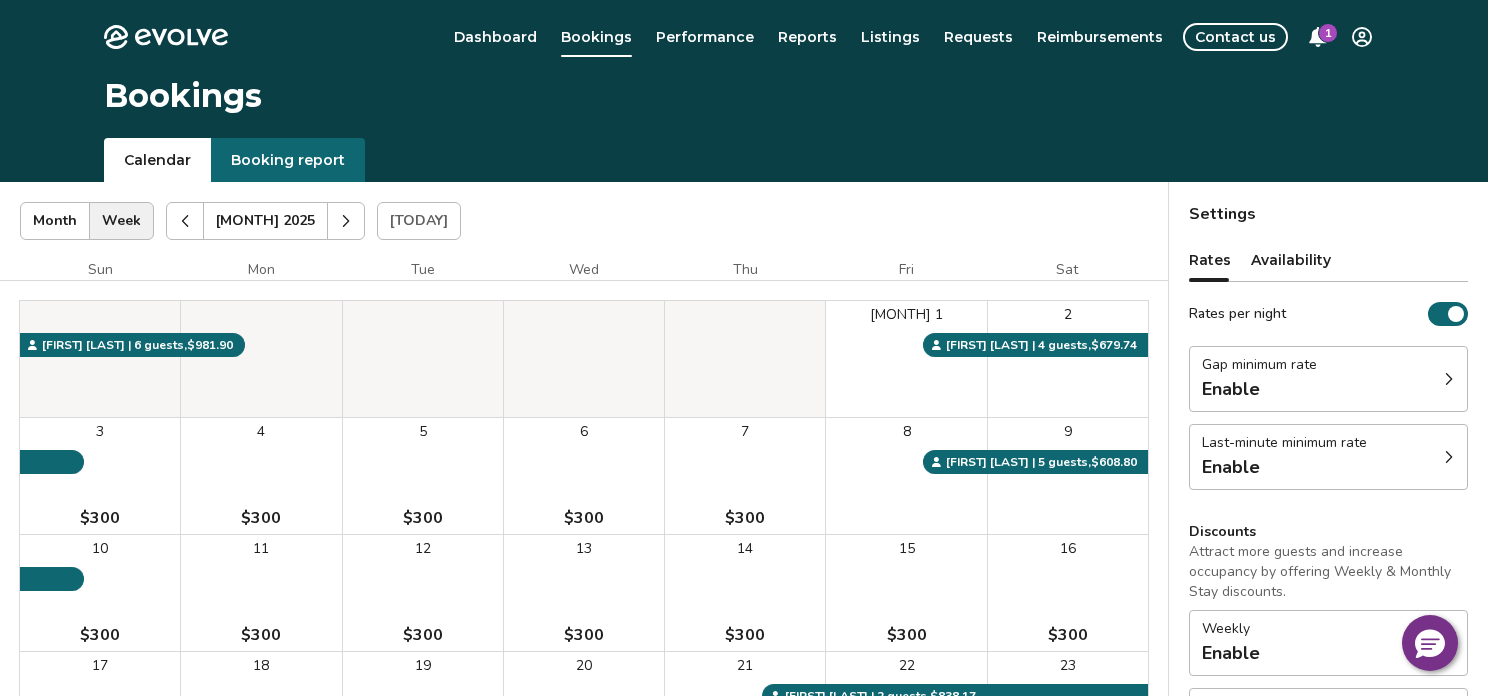 click on "Last-minute minimum rate Enable" at bounding box center (1328, 457) 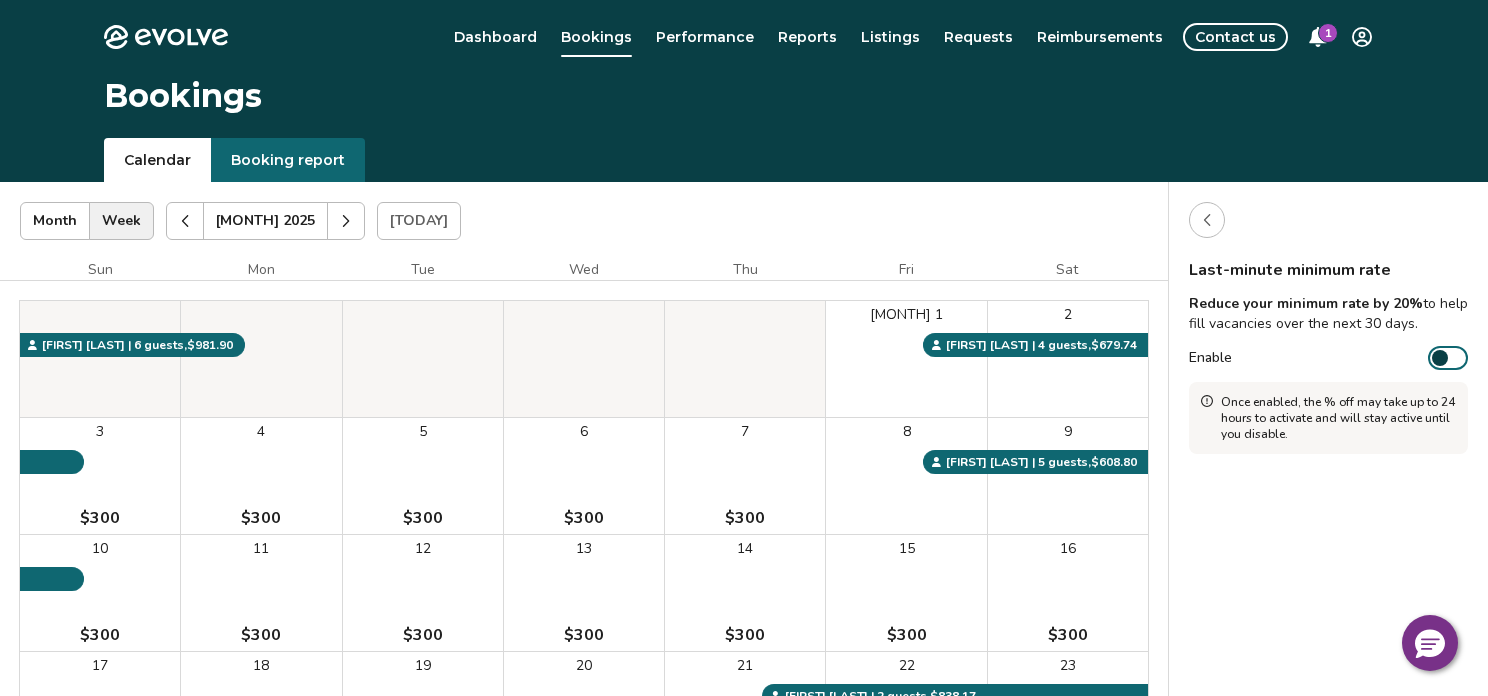 click 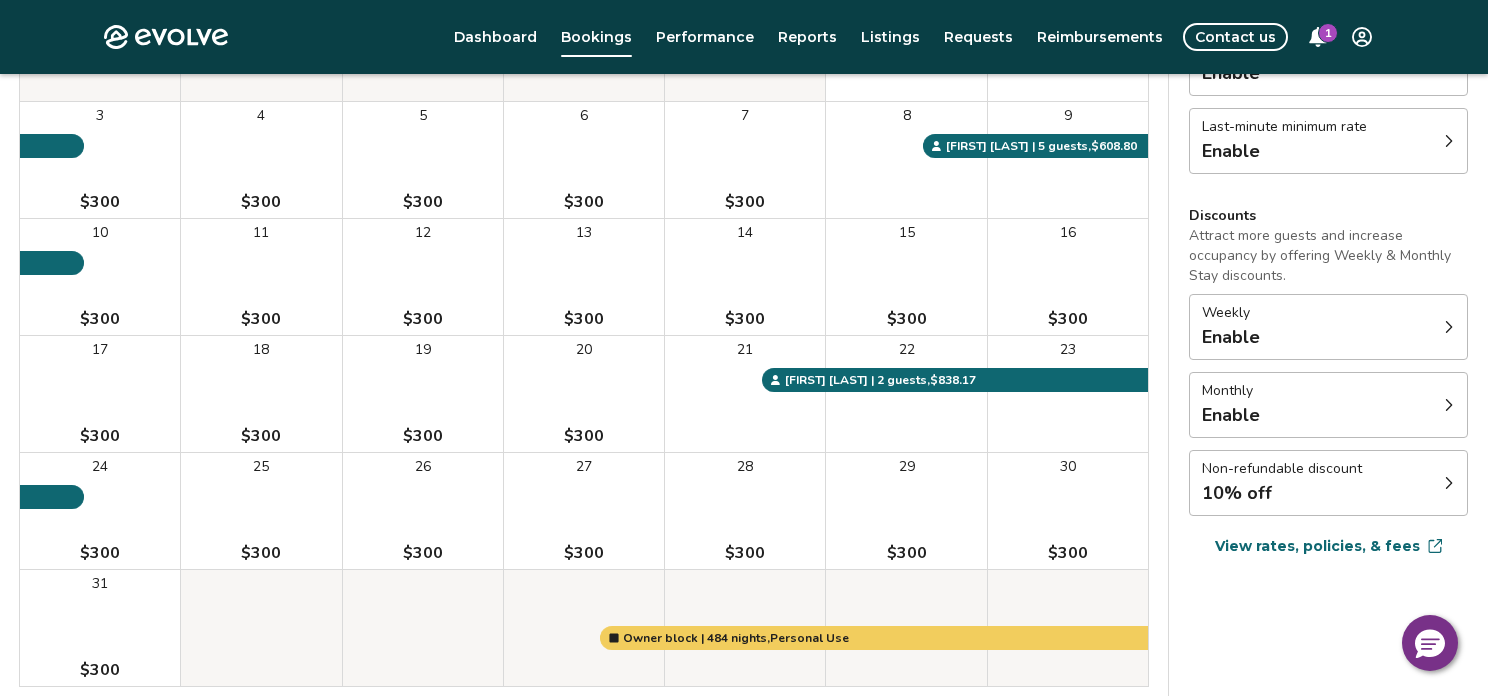 scroll, scrollTop: 0, scrollLeft: 0, axis: both 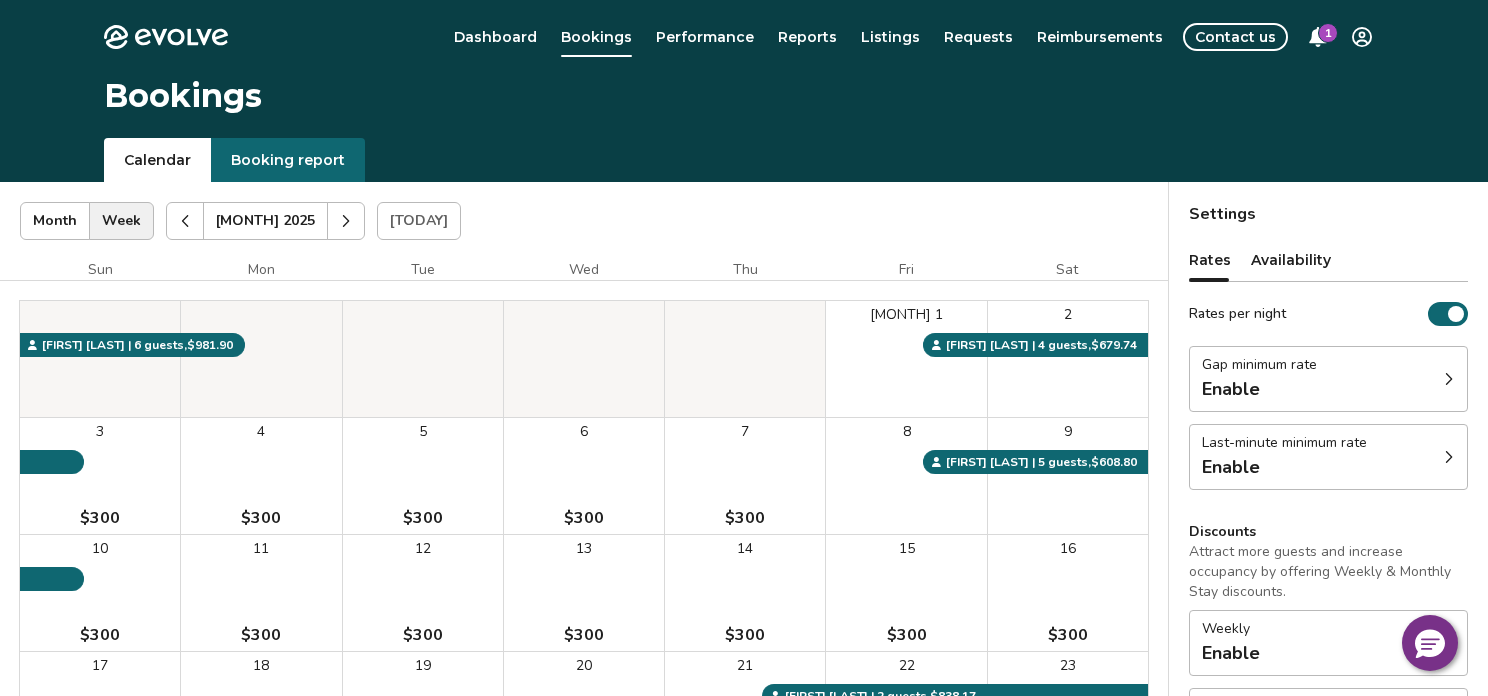 click on "1" at bounding box center [1328, 33] 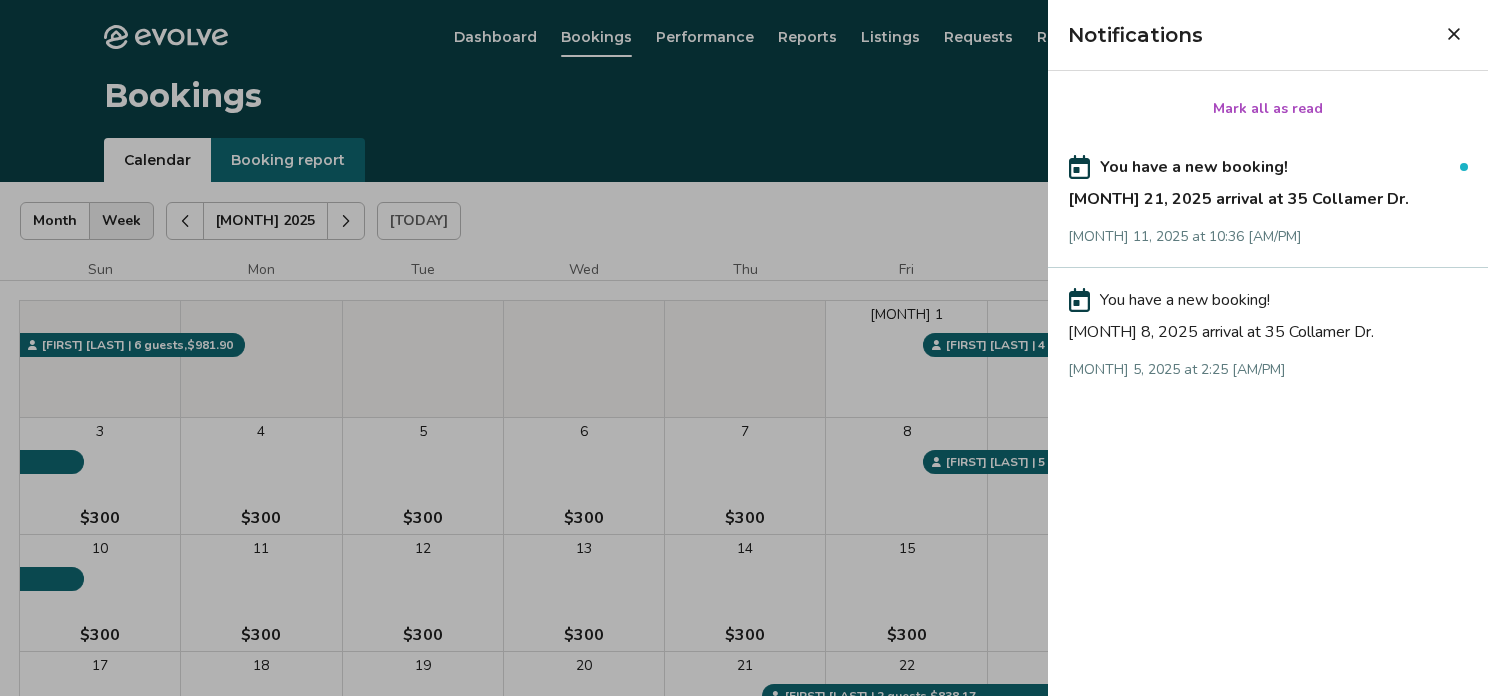 click at bounding box center [744, 348] 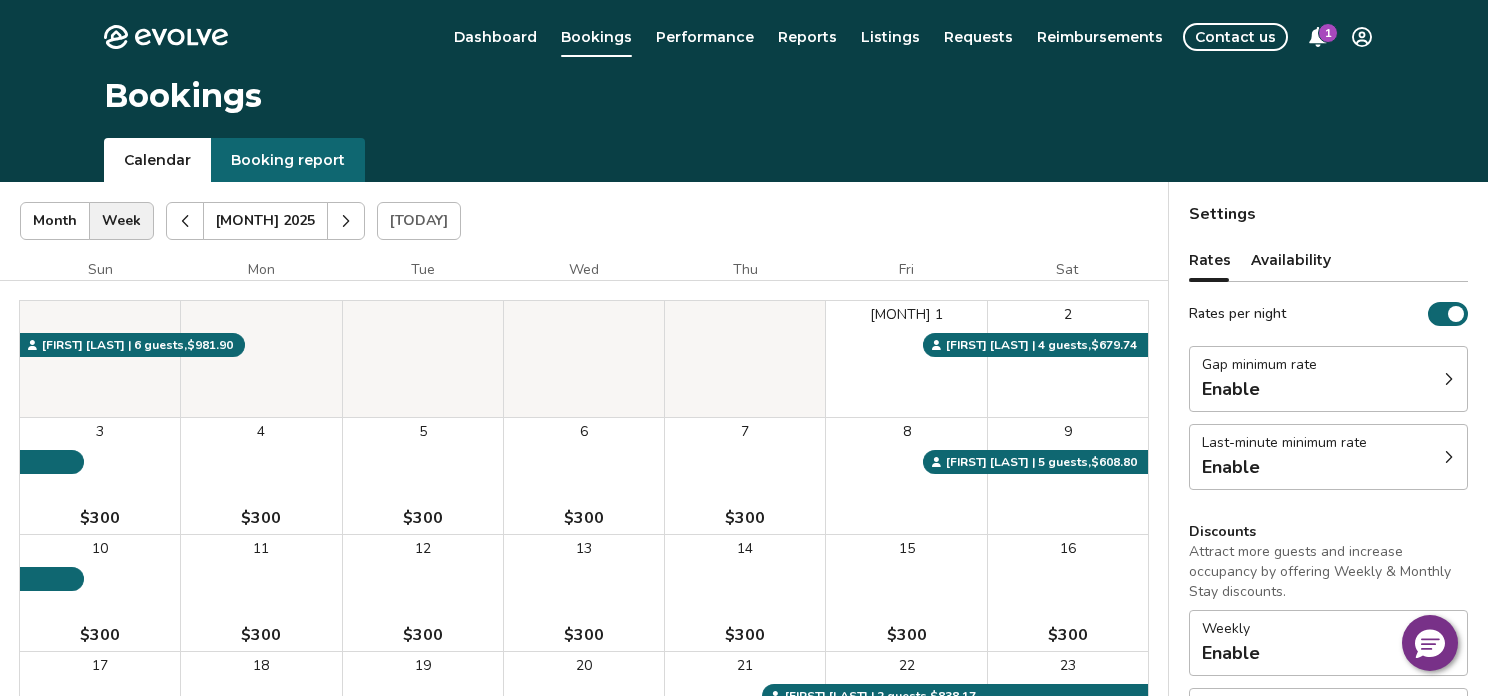 click at bounding box center (185, 221) 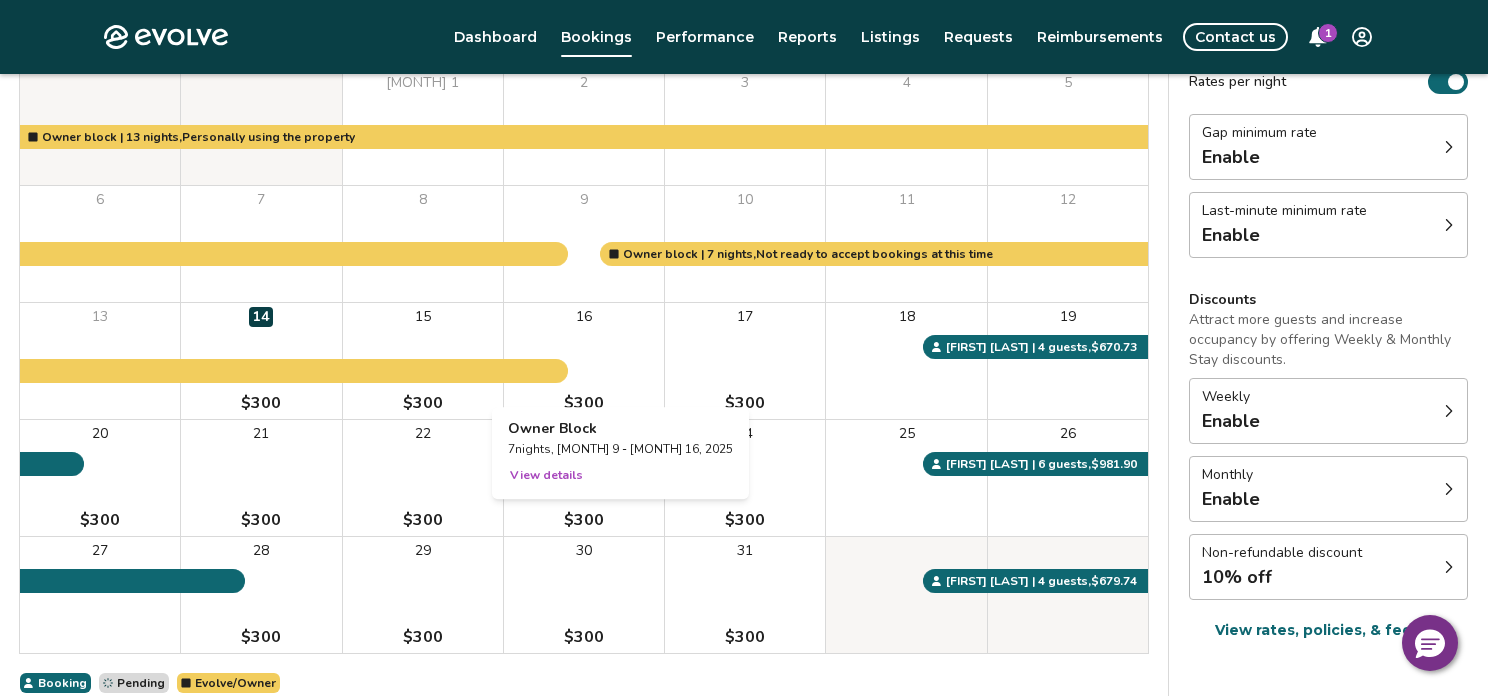 scroll, scrollTop: 0, scrollLeft: 0, axis: both 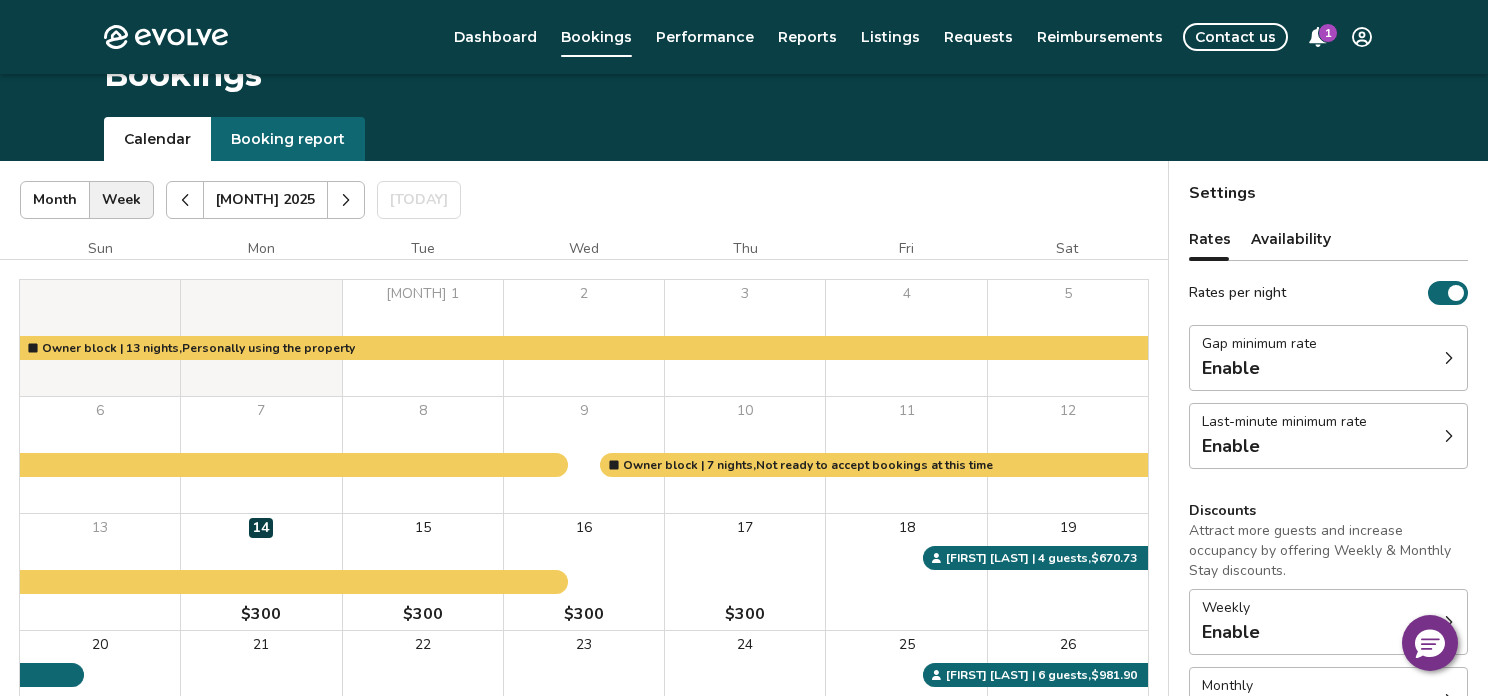 click 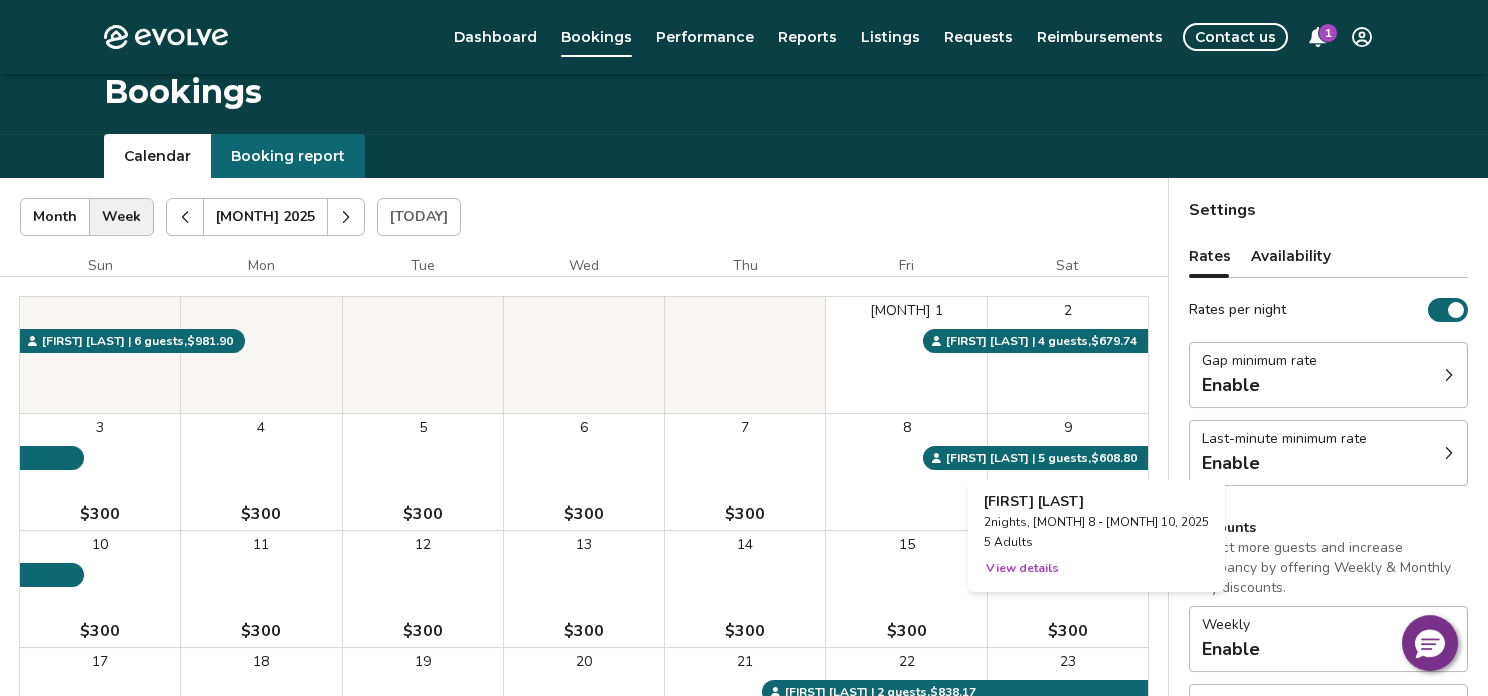 scroll, scrollTop: 0, scrollLeft: 0, axis: both 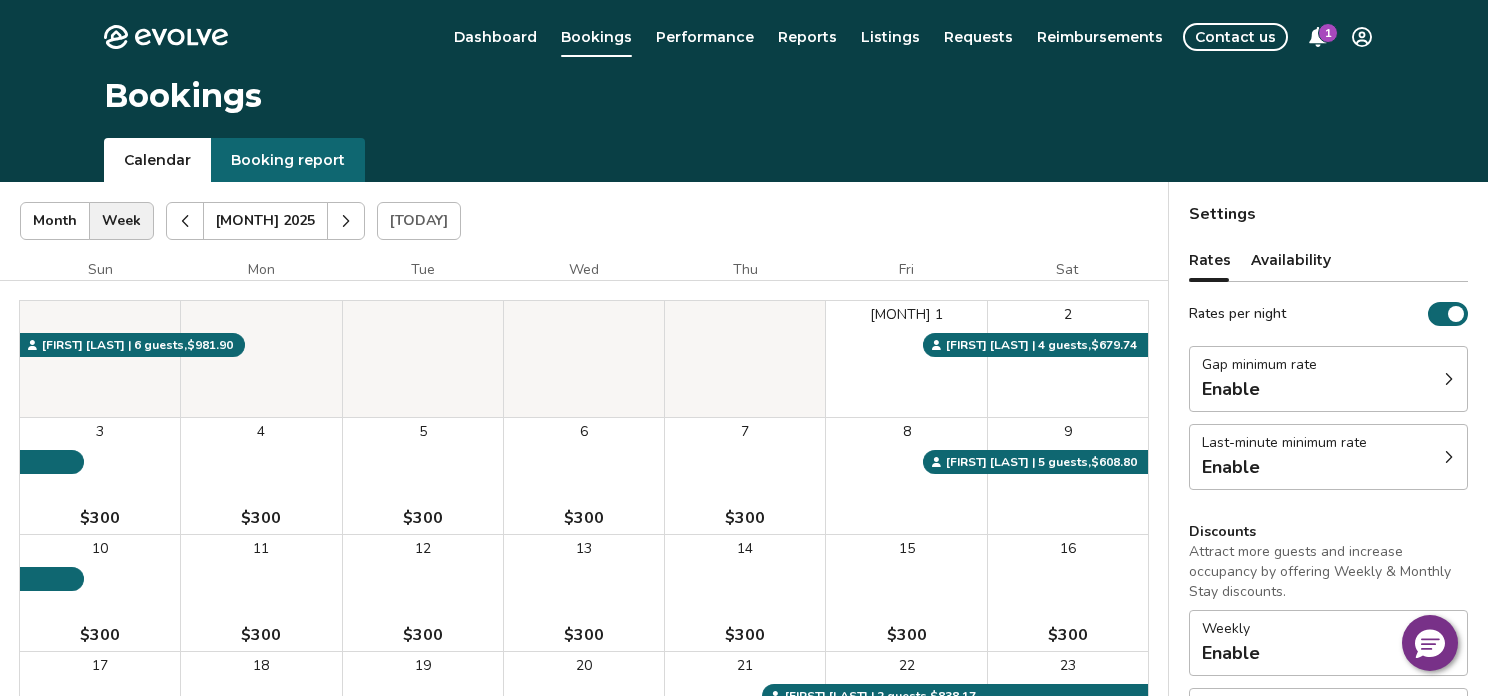 click on "1" at bounding box center [1328, 33] 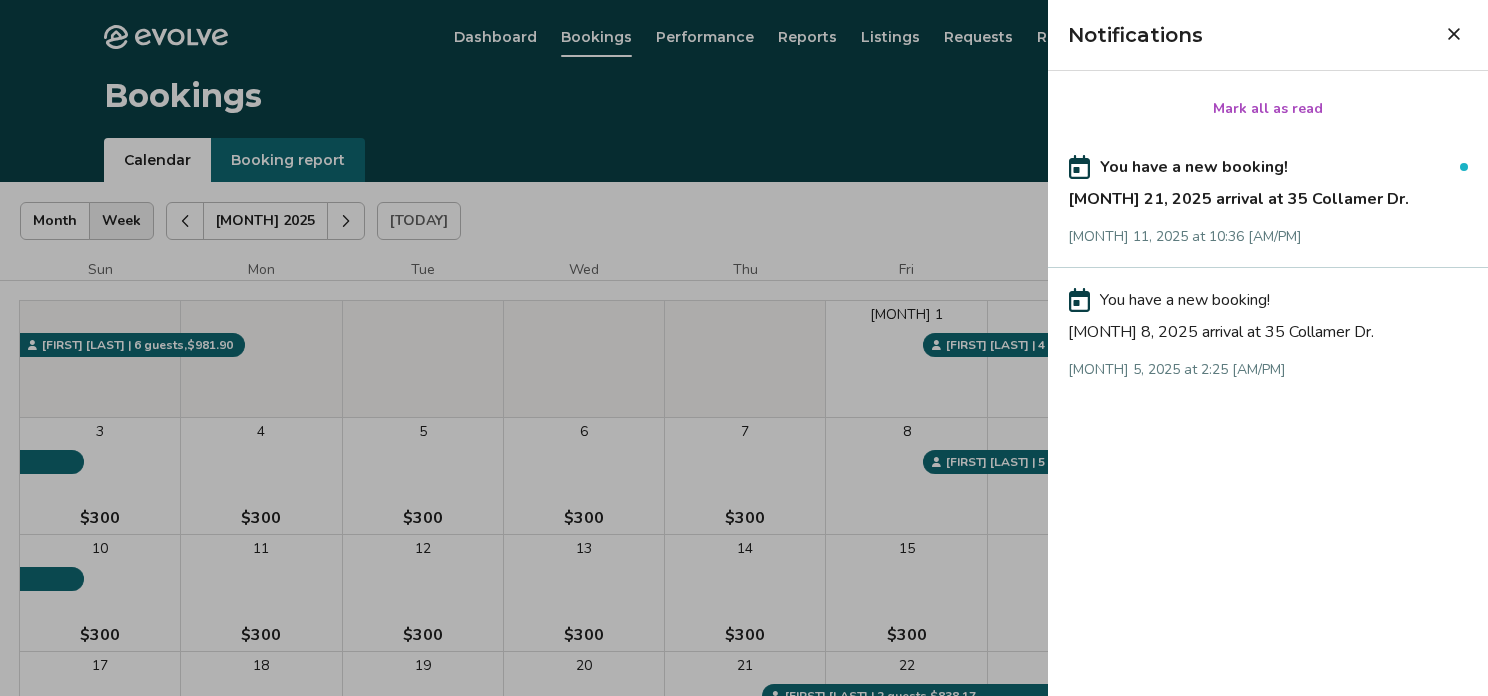 click on "You have a new booking! [MONTH] 21, 2025 arrival at 35 Collamer Dr. [MONTH] 11, 2025 at 10:36 [AM/PM]" at bounding box center (1268, 201) 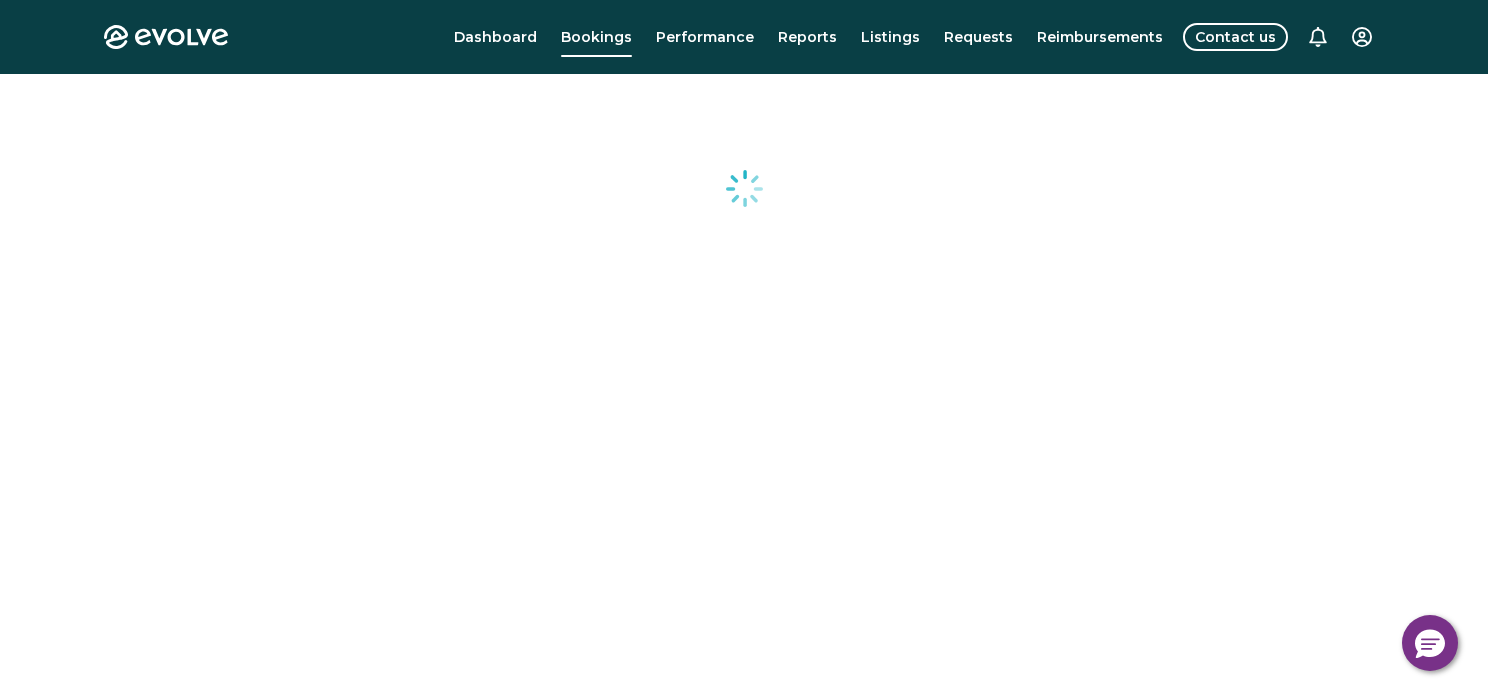 click on "Evolve Dashboard Bookings Performance Reports Listings Requests Reimbursements Contact us © 2013-Present Evolve Vacation Rental Network Privacy Policy | Terms of Service" at bounding box center (744, 517) 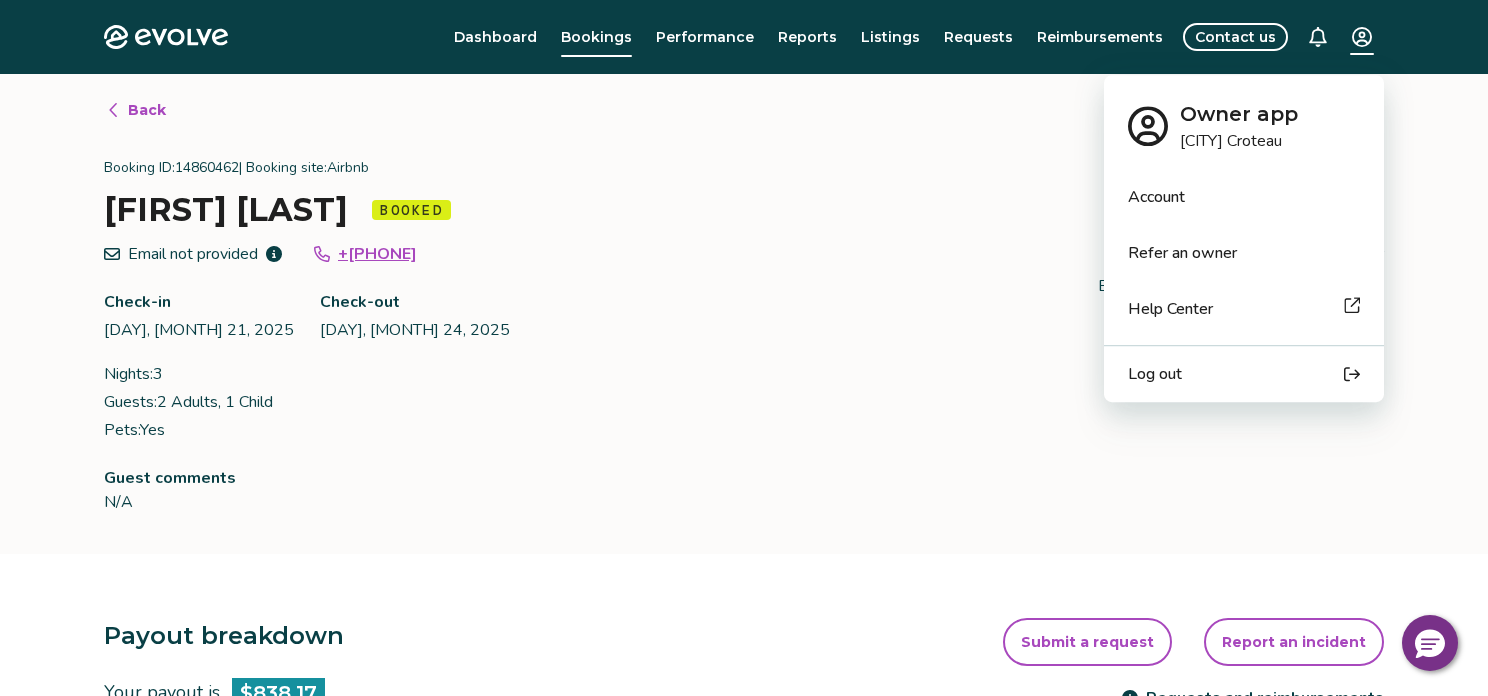click 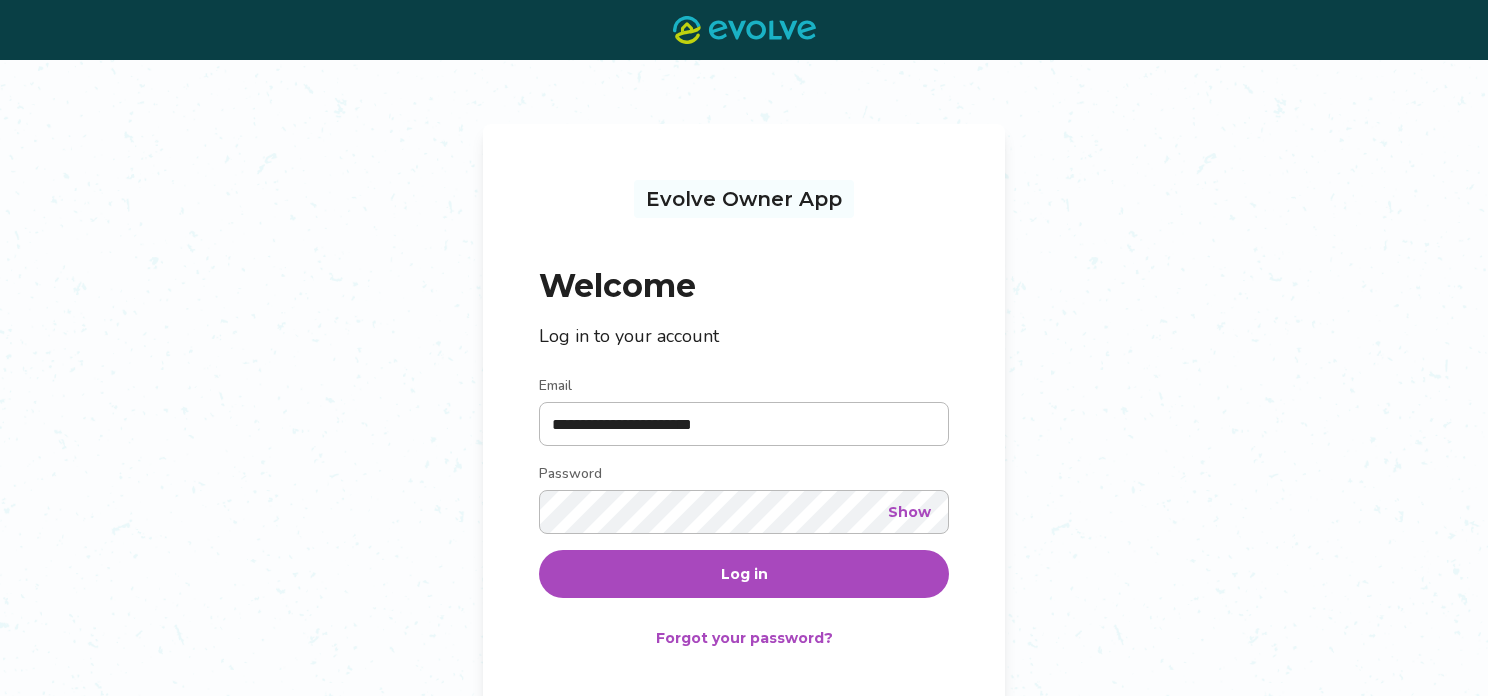 scroll, scrollTop: 0, scrollLeft: 0, axis: both 